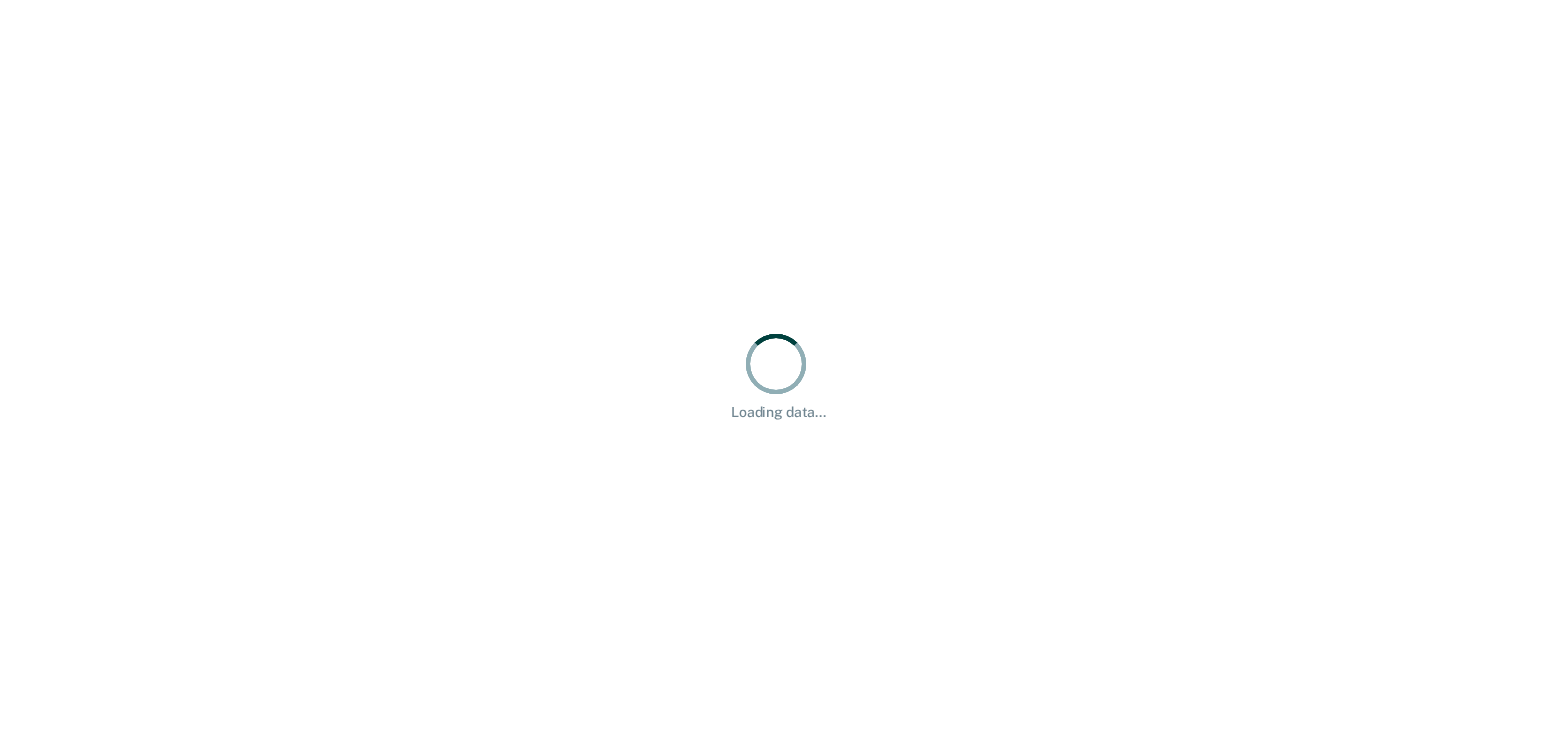 scroll, scrollTop: 0, scrollLeft: 0, axis: both 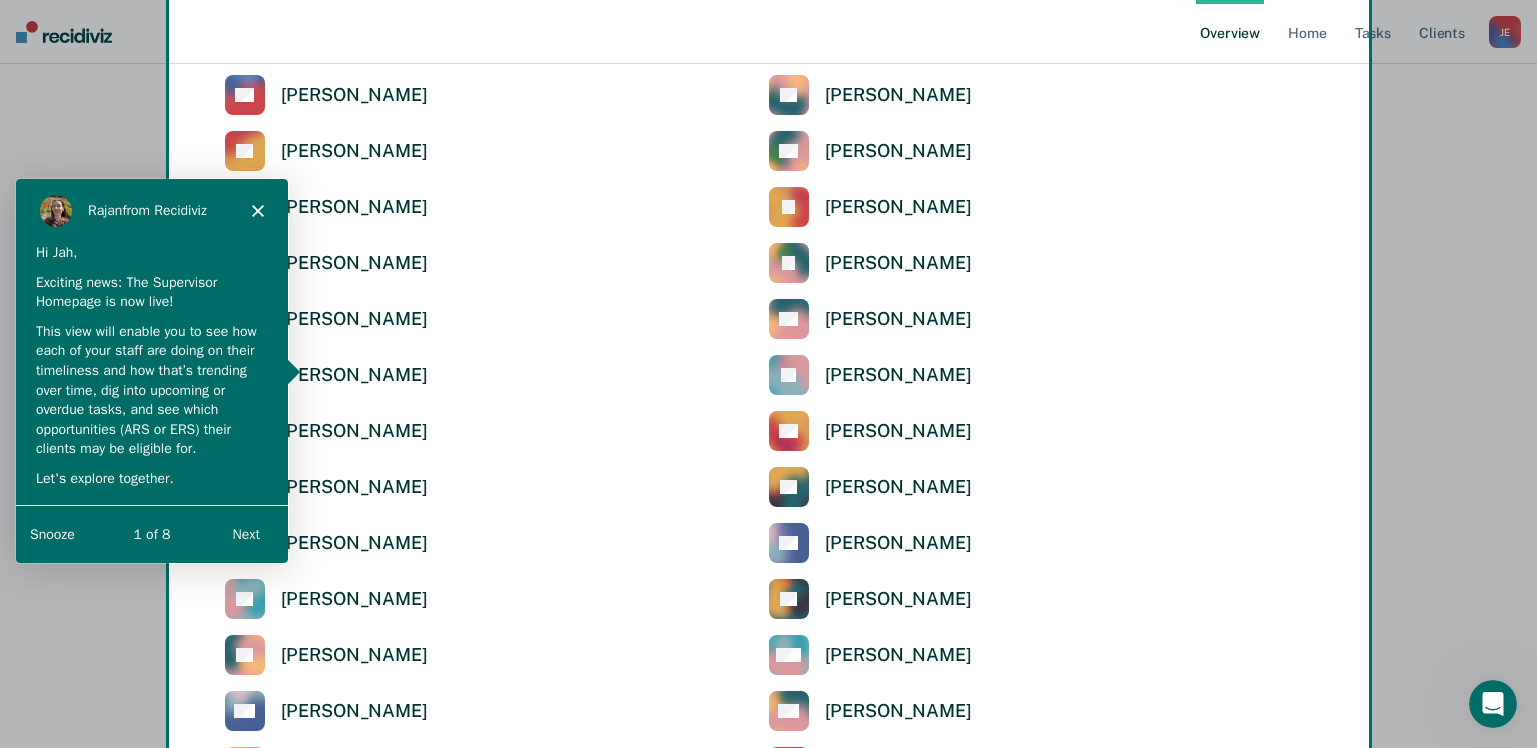 click on "Next" at bounding box center [245, 533] 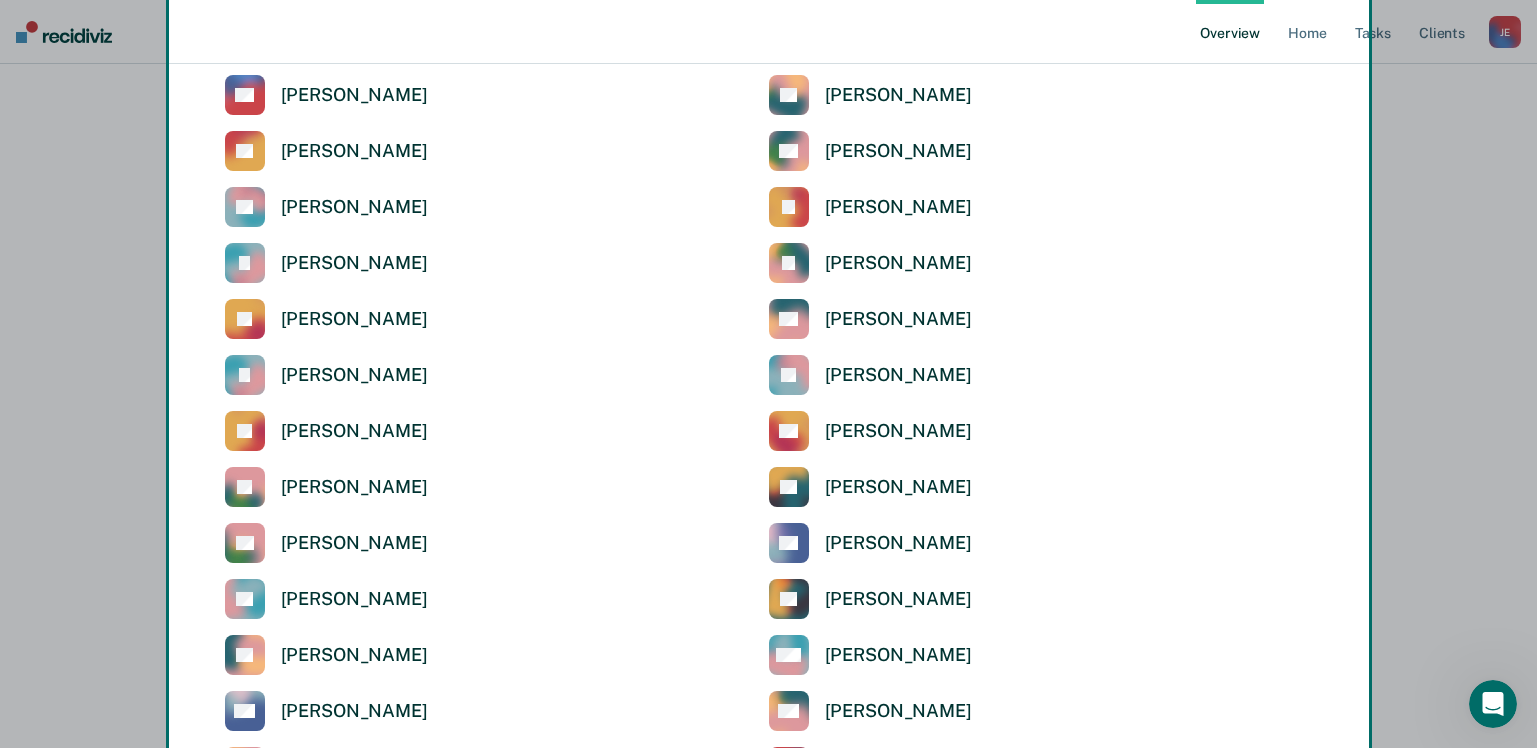 scroll, scrollTop: 0, scrollLeft: 0, axis: both 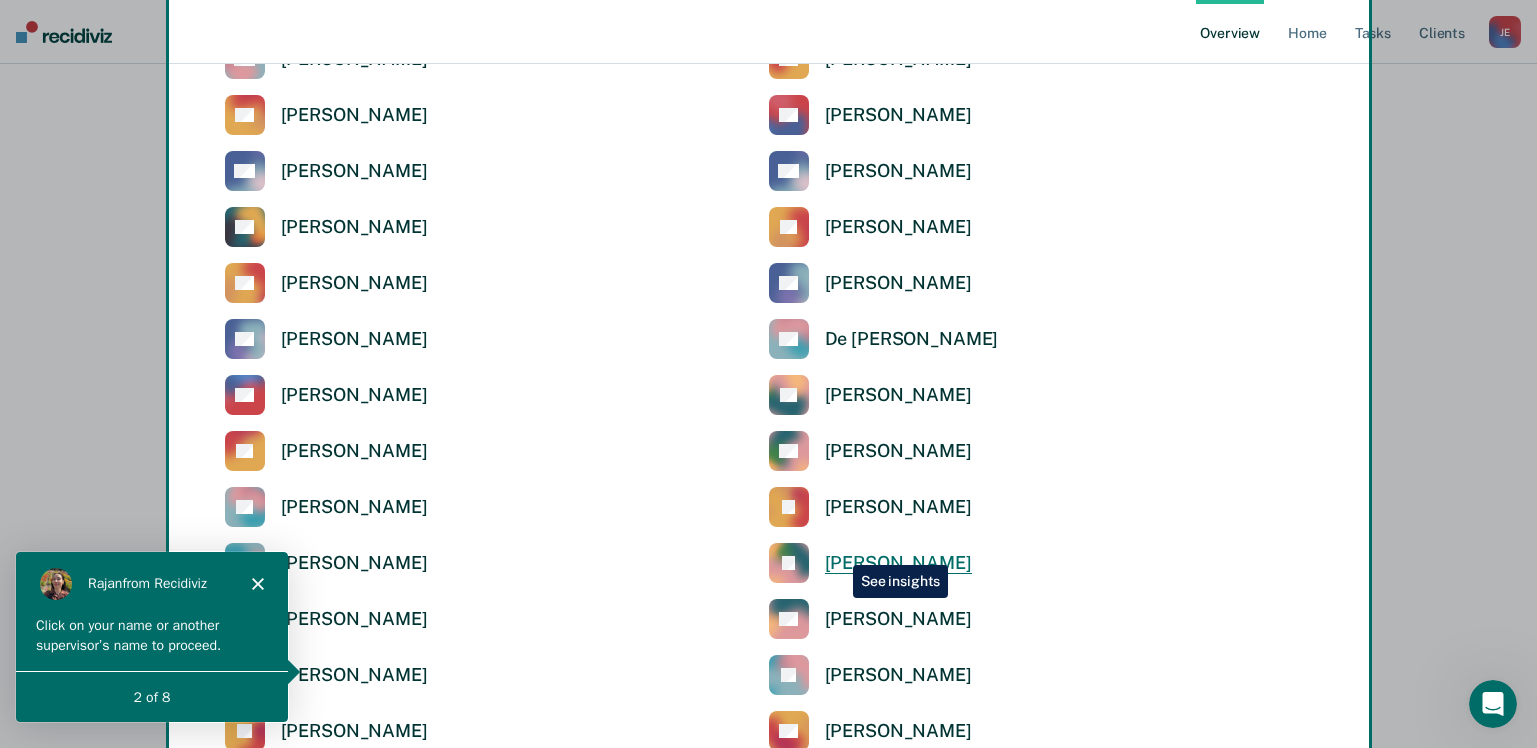 click on "JE Jah Eaton" at bounding box center [870, 563] 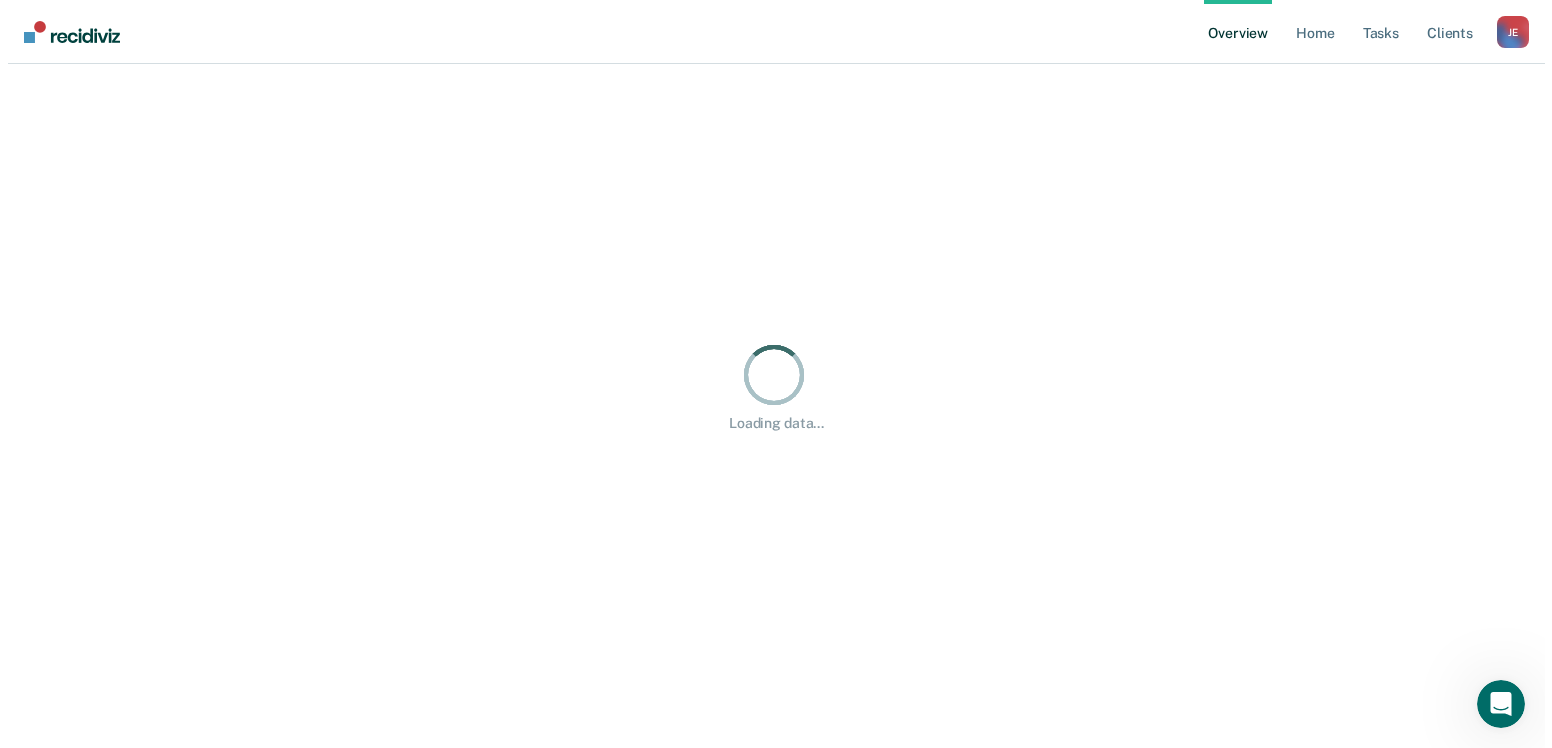 scroll, scrollTop: 0, scrollLeft: 0, axis: both 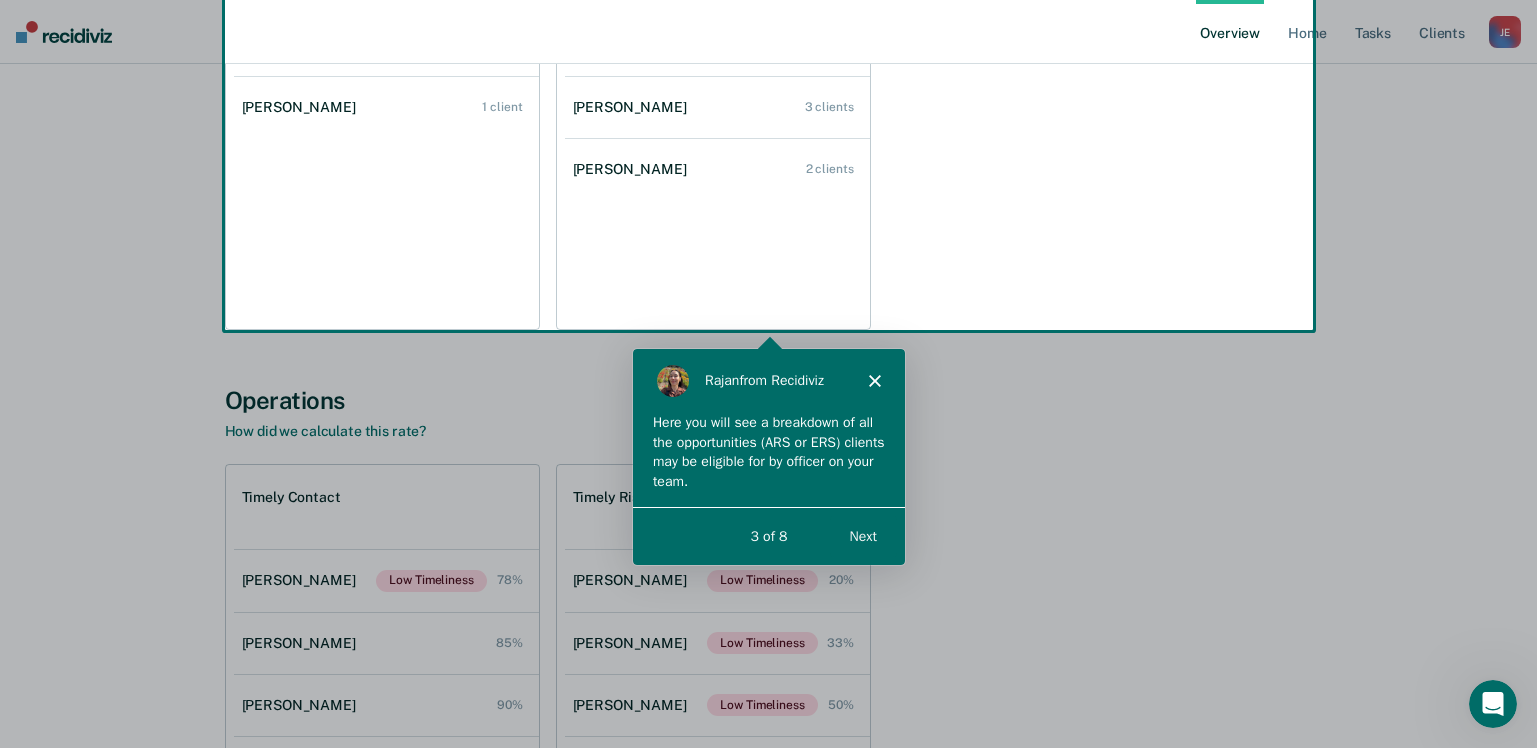 click on "Next" at bounding box center [861, 534] 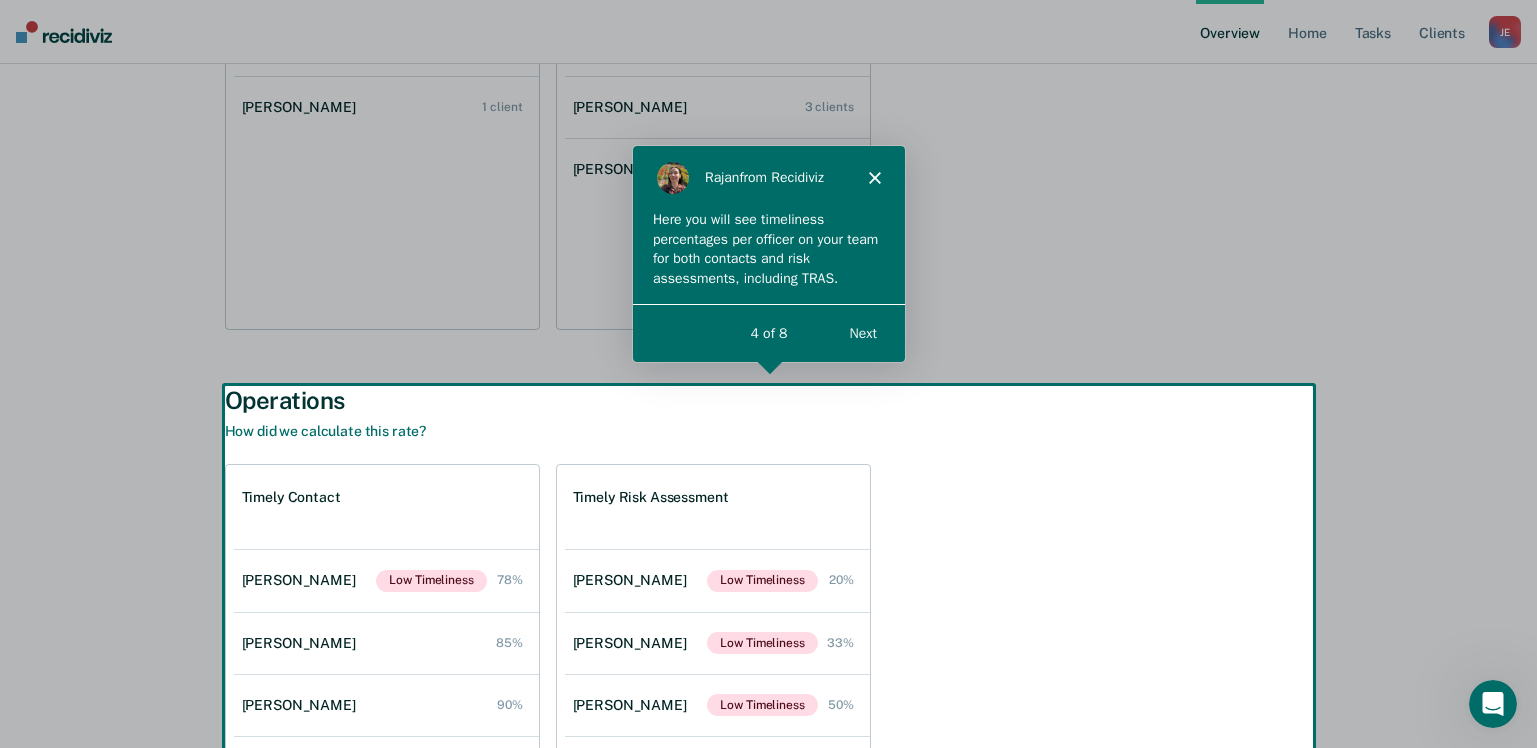 scroll, scrollTop: 0, scrollLeft: 0, axis: both 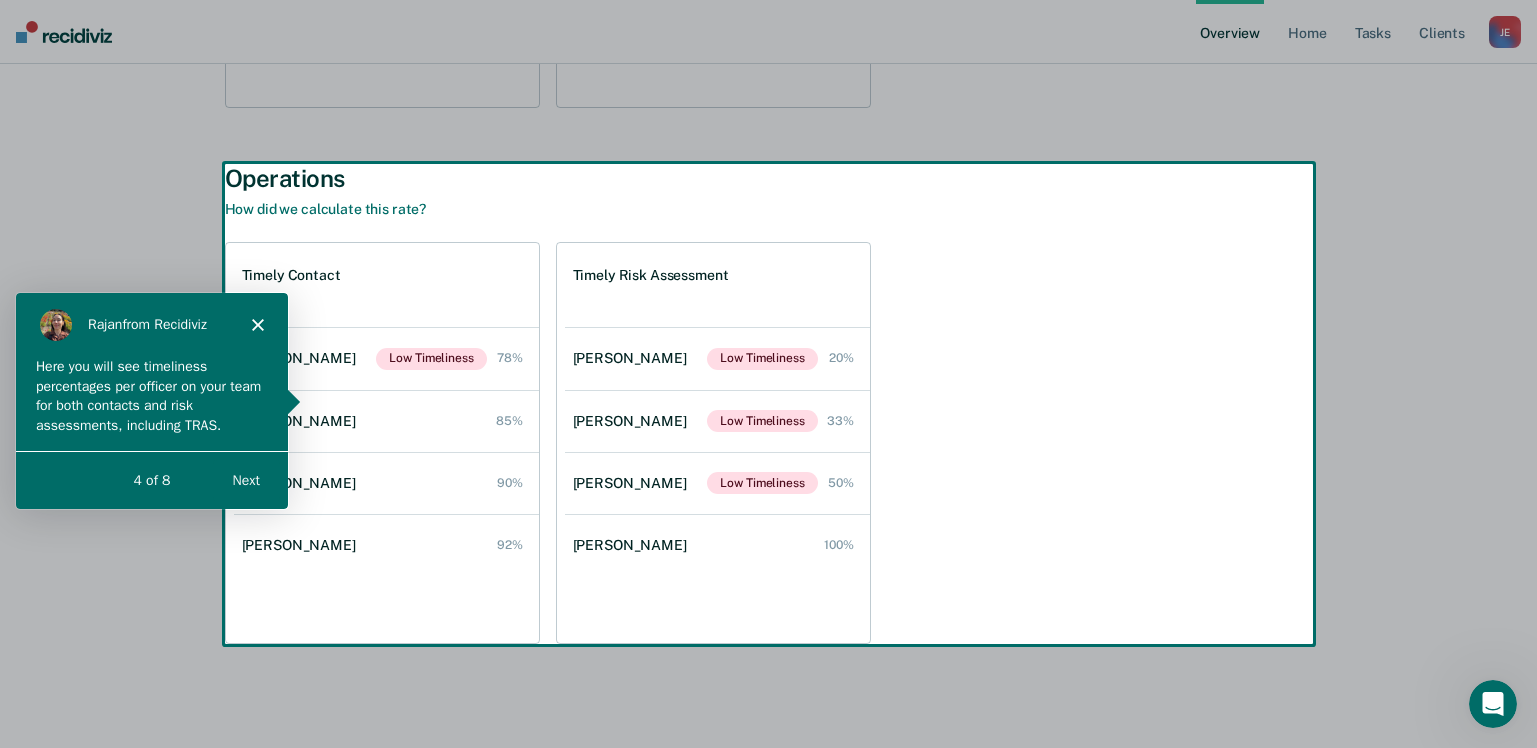 click on "Next" at bounding box center (245, 479) 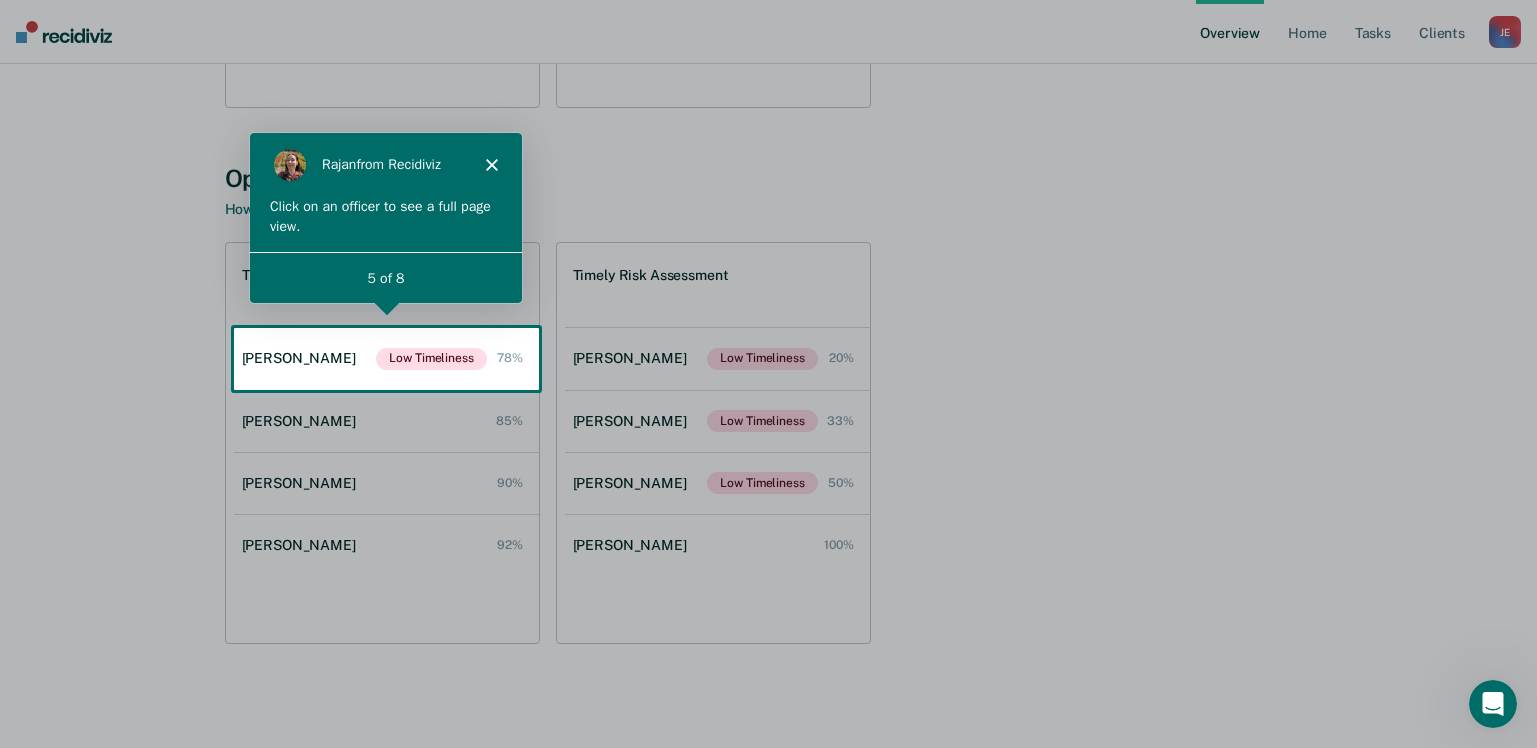 scroll, scrollTop: 0, scrollLeft: 0, axis: both 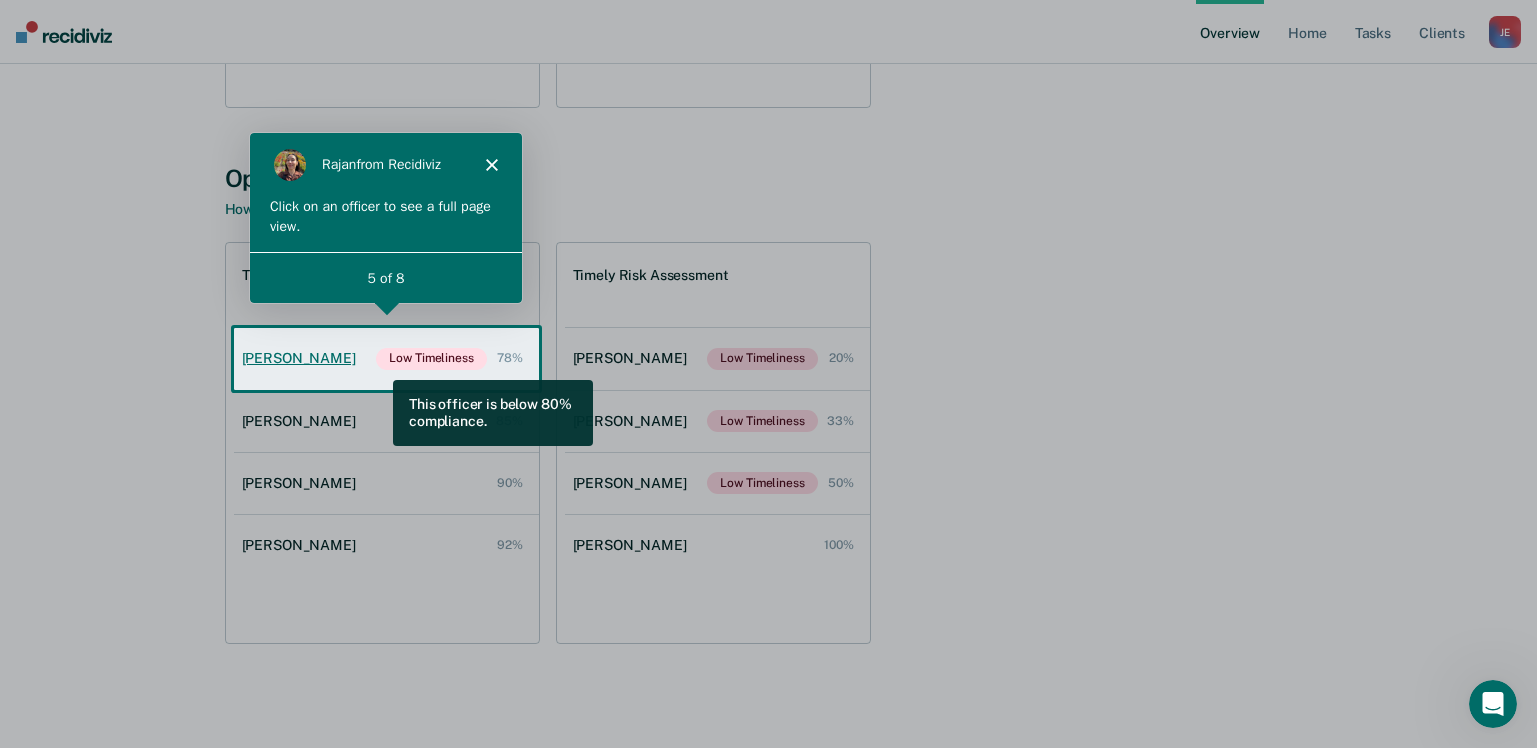 click on "Maria Sanchez Low Timeliness   78%" at bounding box center (386, 359) 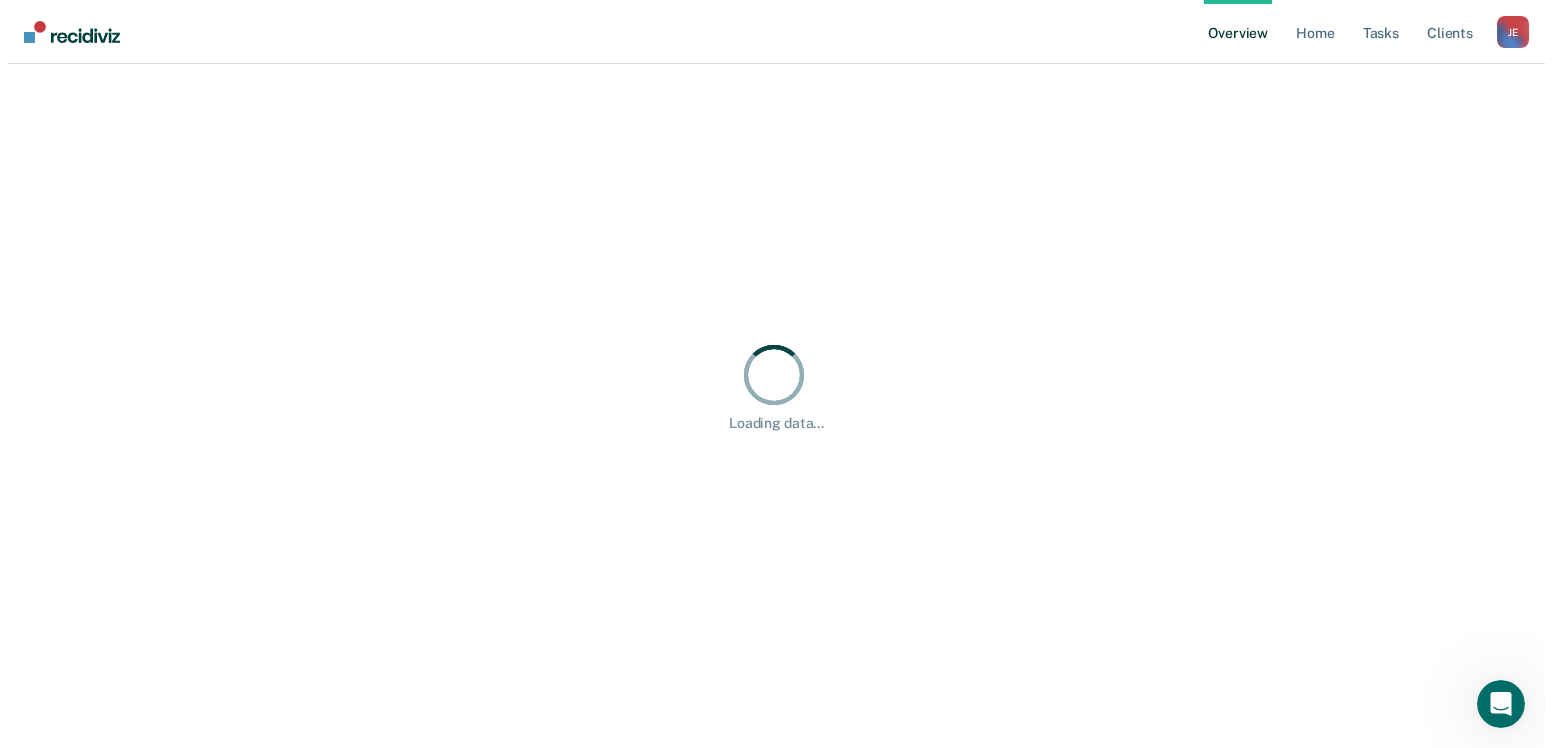 scroll, scrollTop: 0, scrollLeft: 0, axis: both 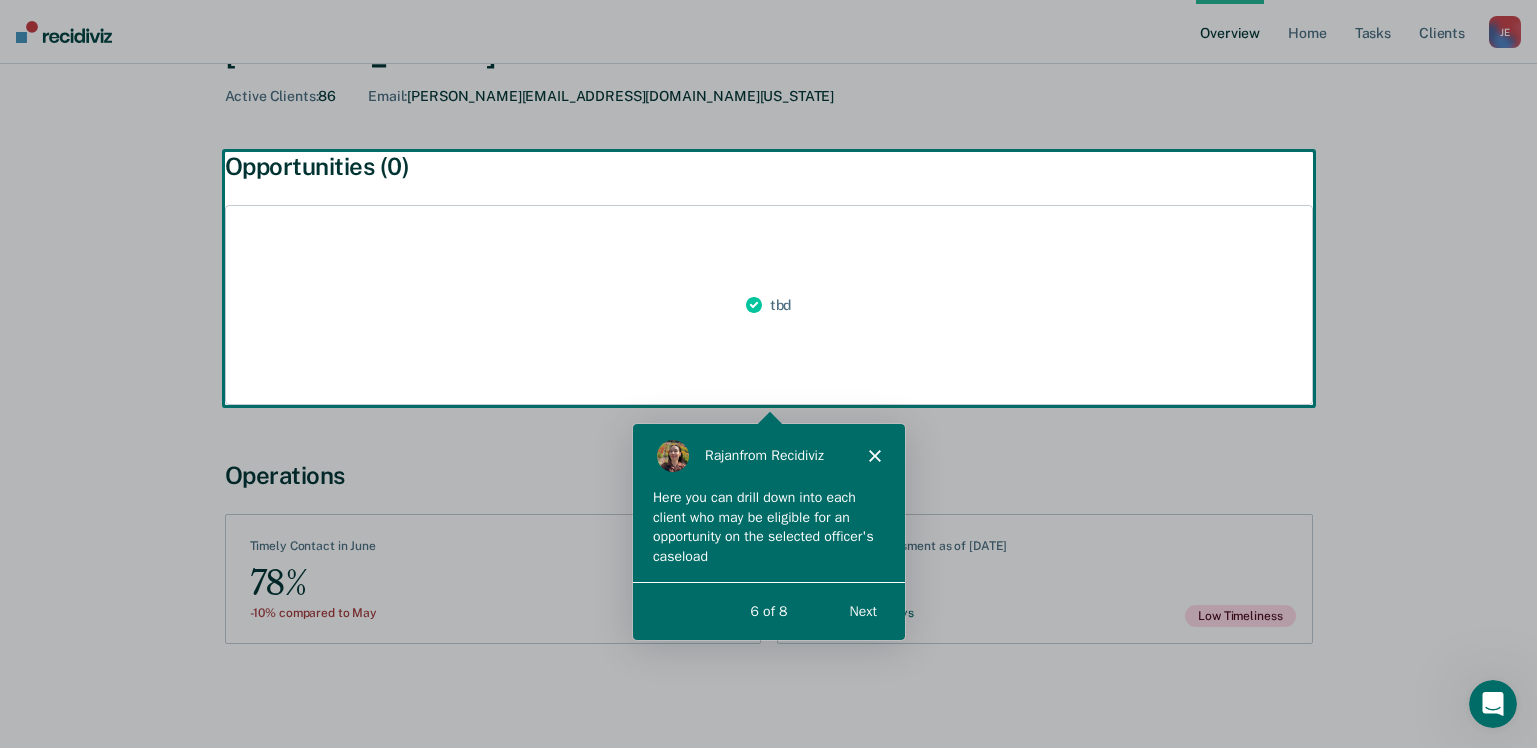 click at bounding box center [768, 374] 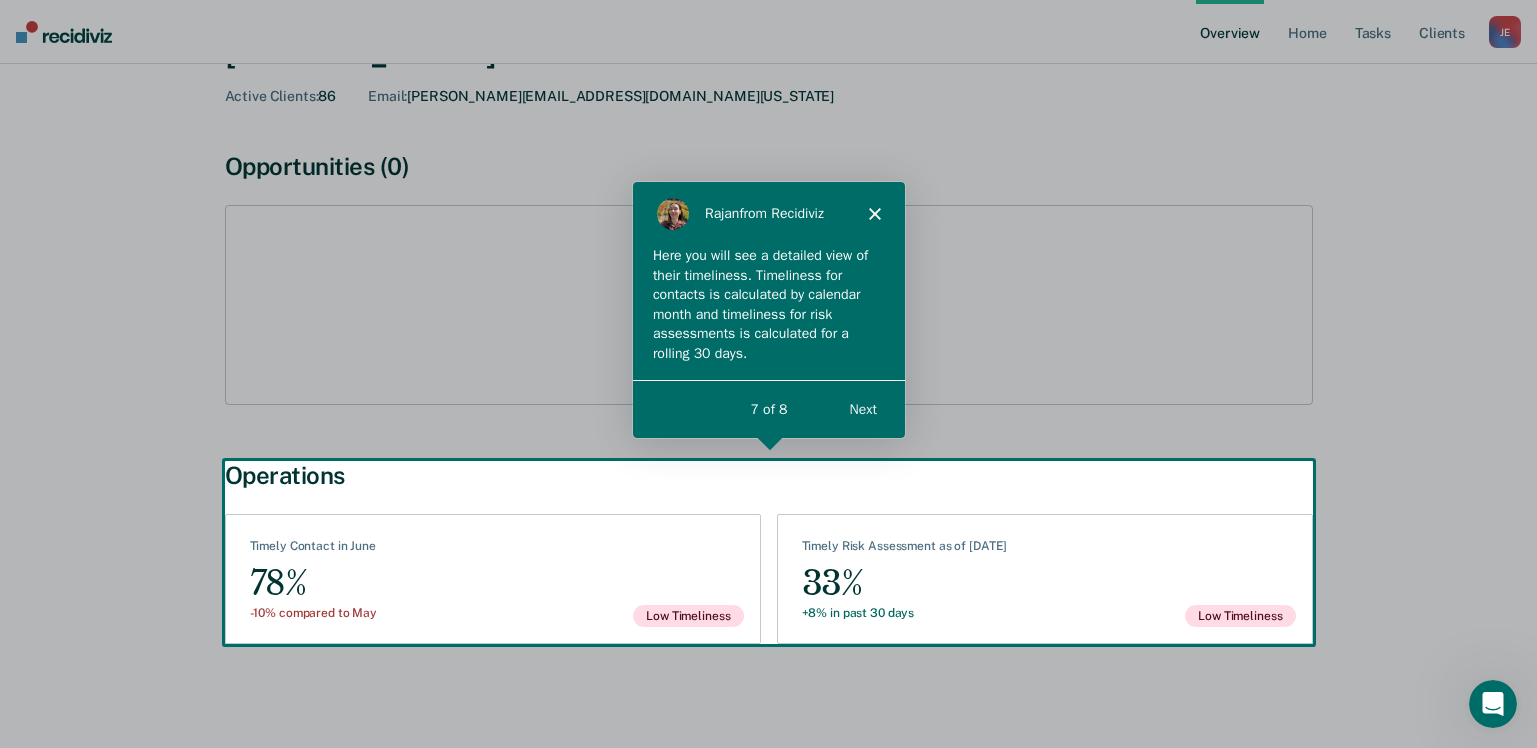 scroll, scrollTop: 0, scrollLeft: 0, axis: both 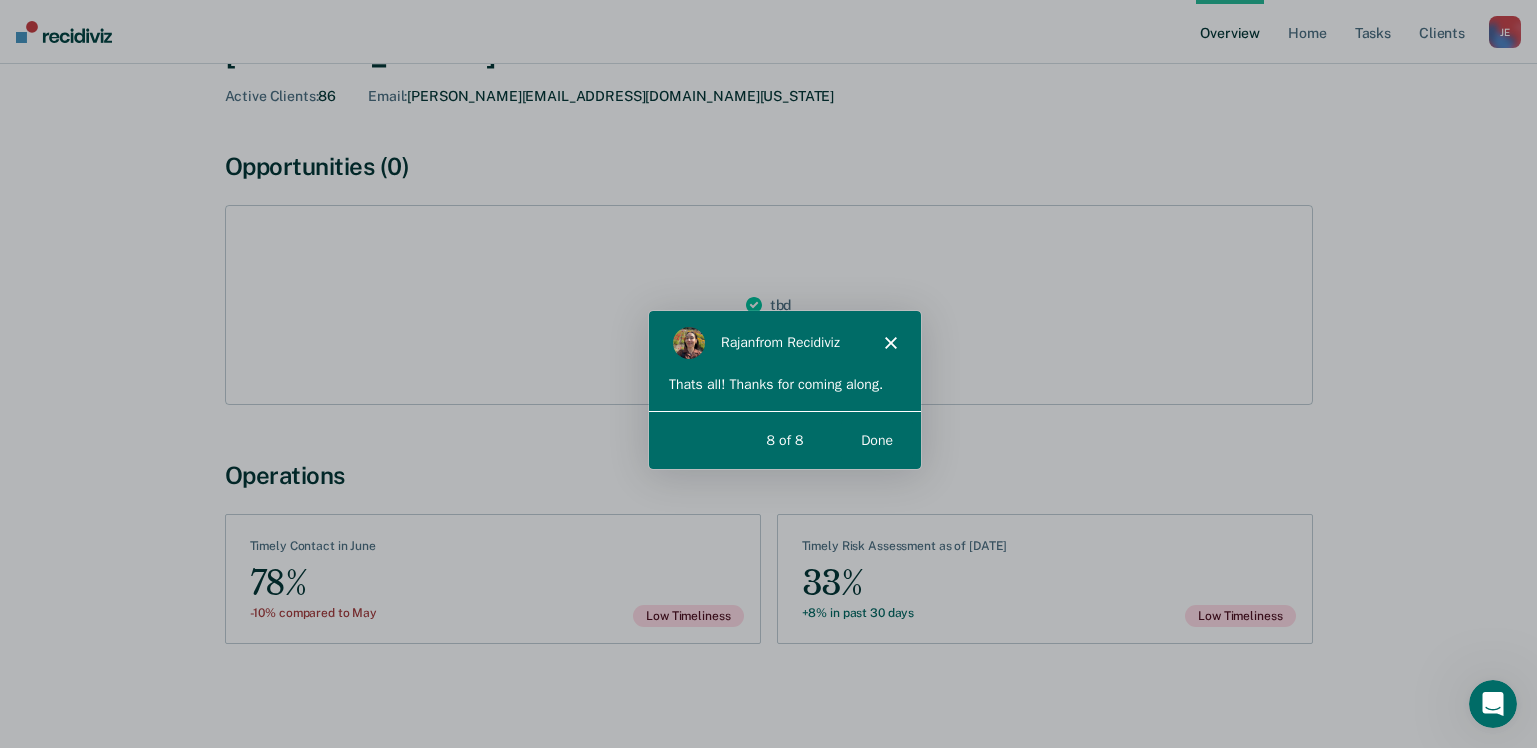click on "Done" at bounding box center (875, 439) 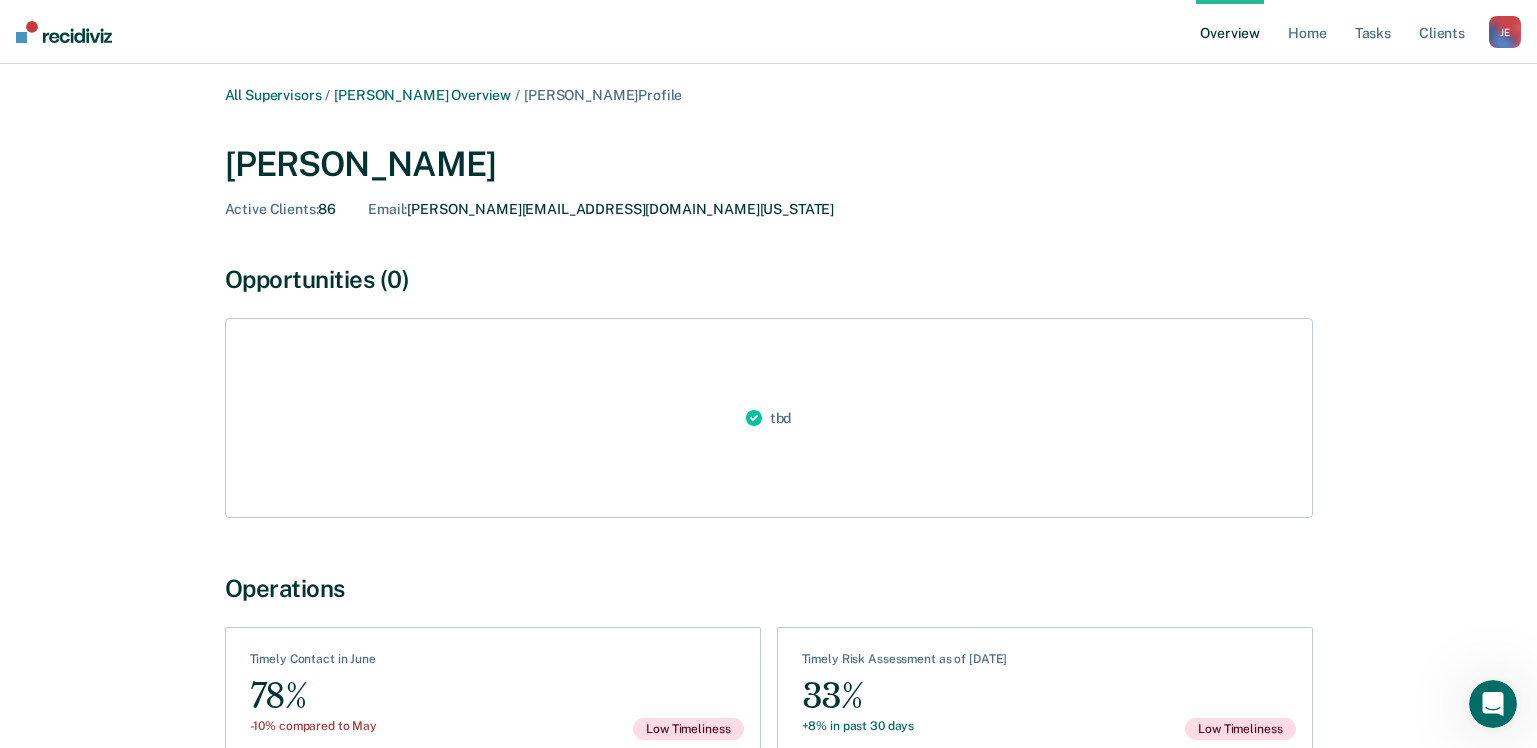 scroll, scrollTop: 0, scrollLeft: 0, axis: both 